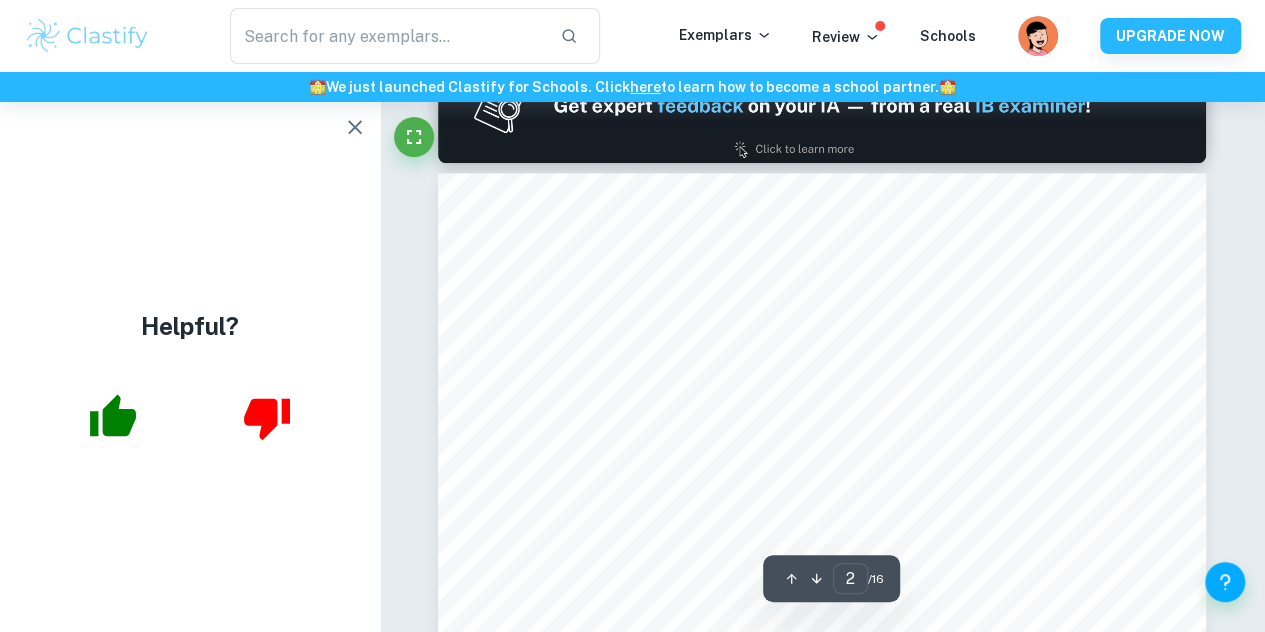 scroll, scrollTop: 1171, scrollLeft: 0, axis: vertical 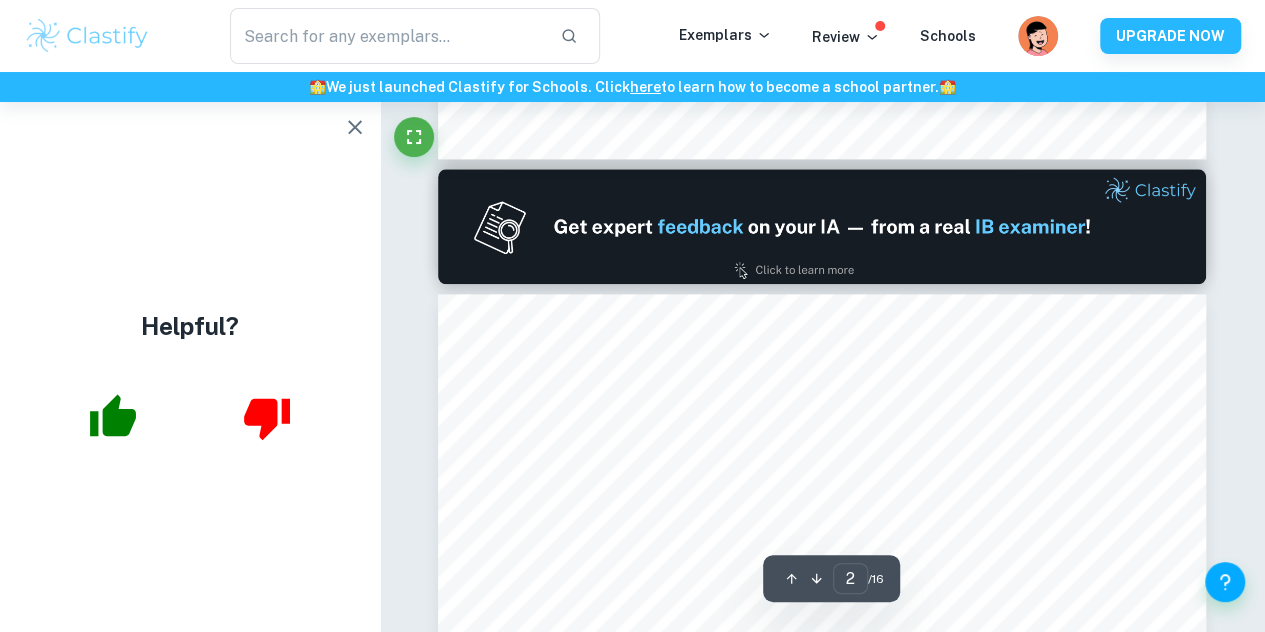 type on "1" 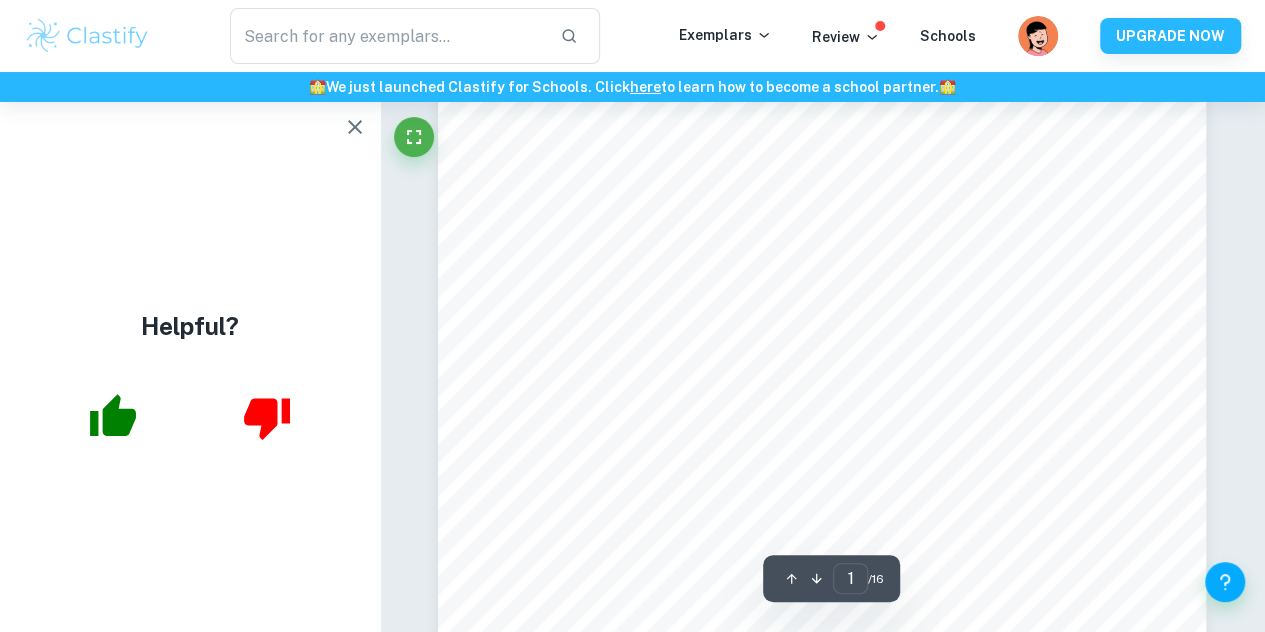 scroll, scrollTop: 249, scrollLeft: 0, axis: vertical 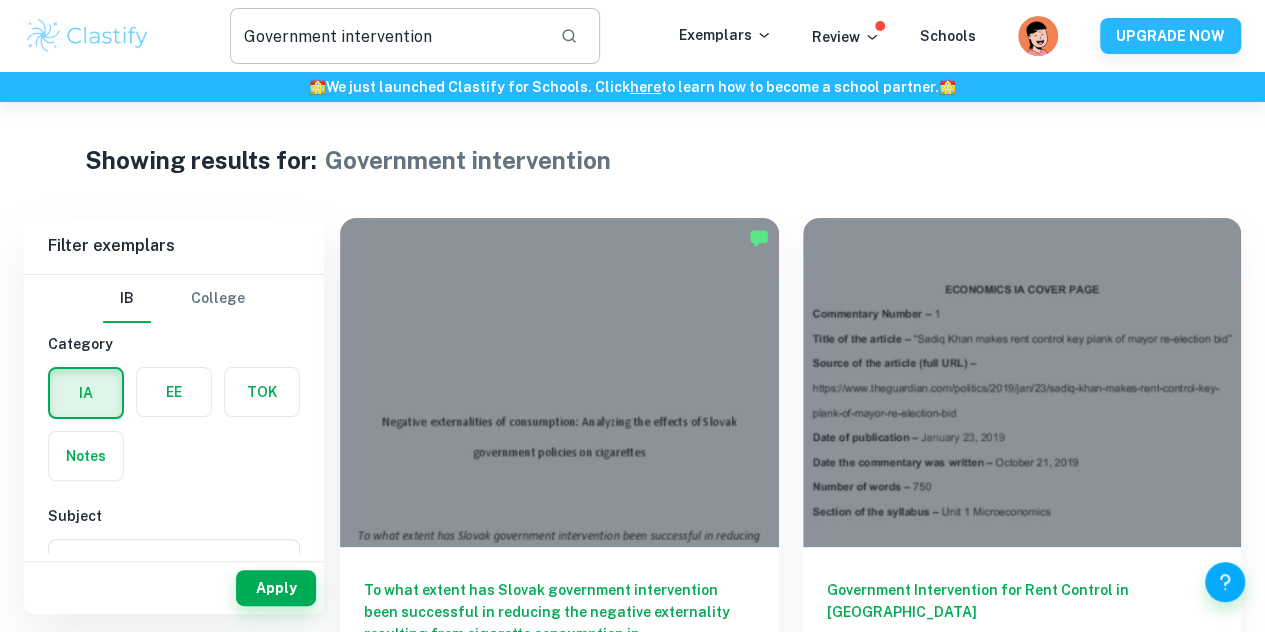 click 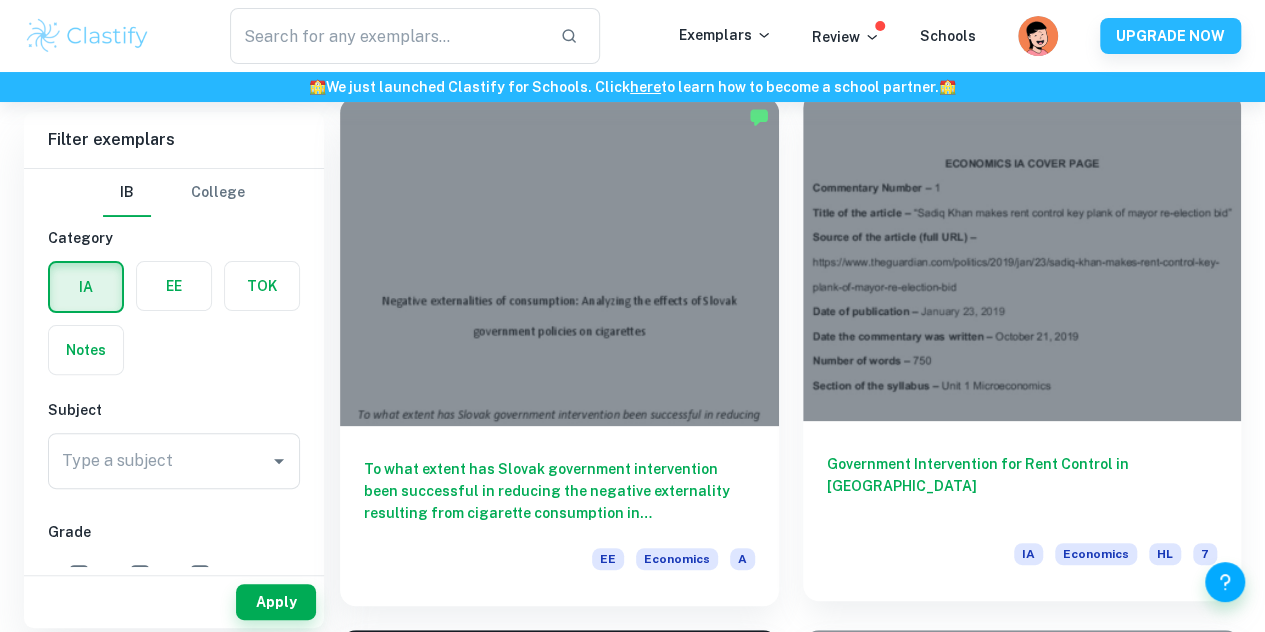 scroll, scrollTop: 122, scrollLeft: 0, axis: vertical 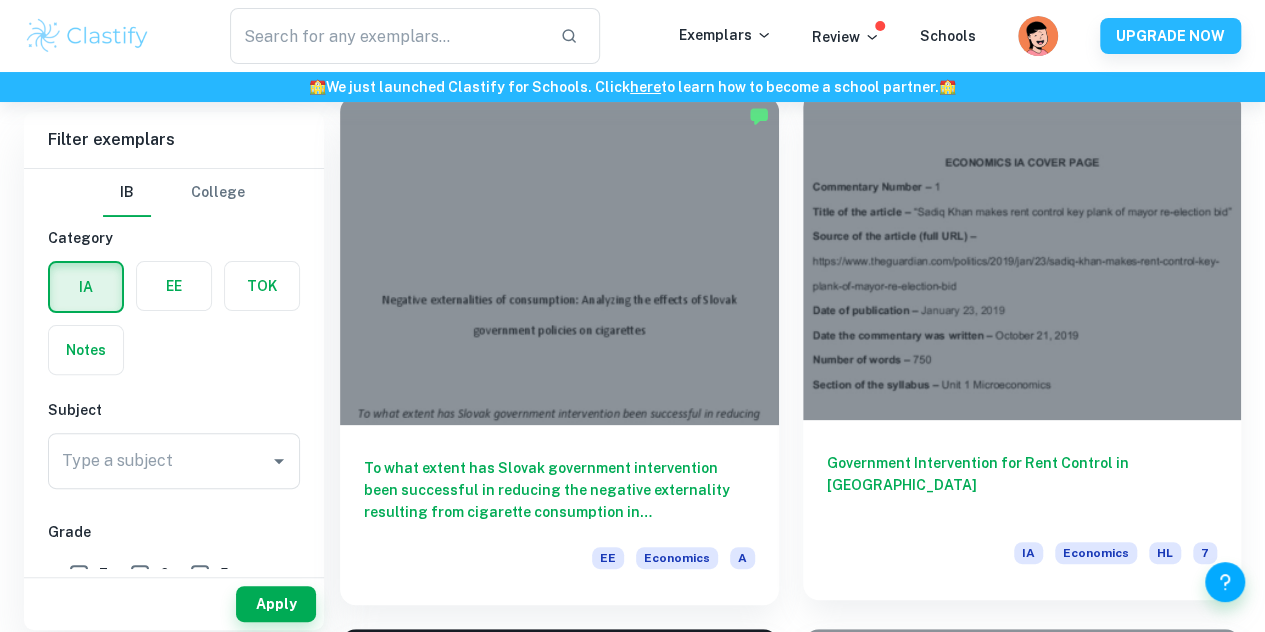 click on "Government Intervention for Rent Control in London IA Economics HL 7" at bounding box center [1022, 510] 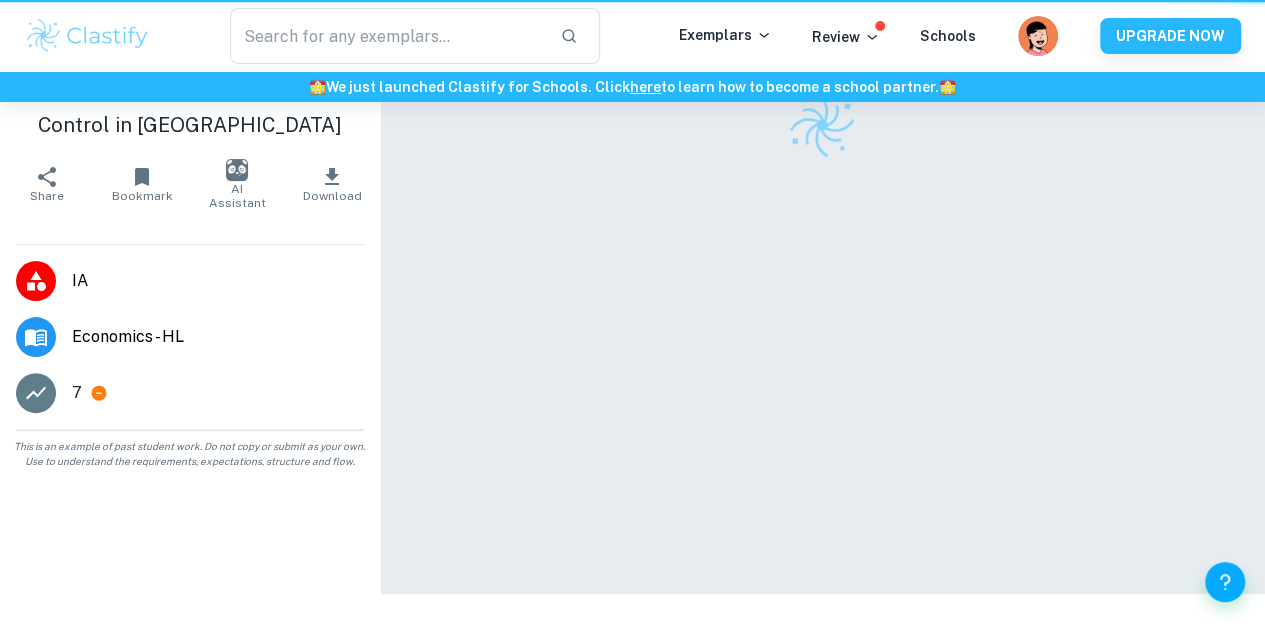scroll, scrollTop: 0, scrollLeft: 0, axis: both 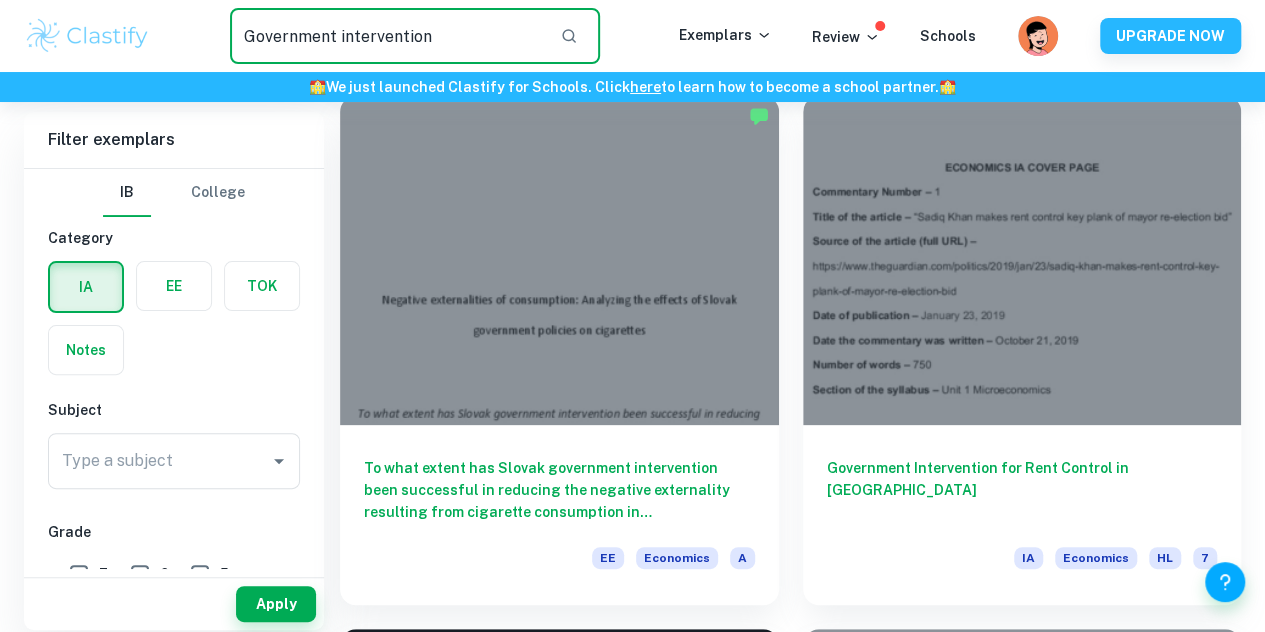 click on "Government intervention" at bounding box center (387, 36) 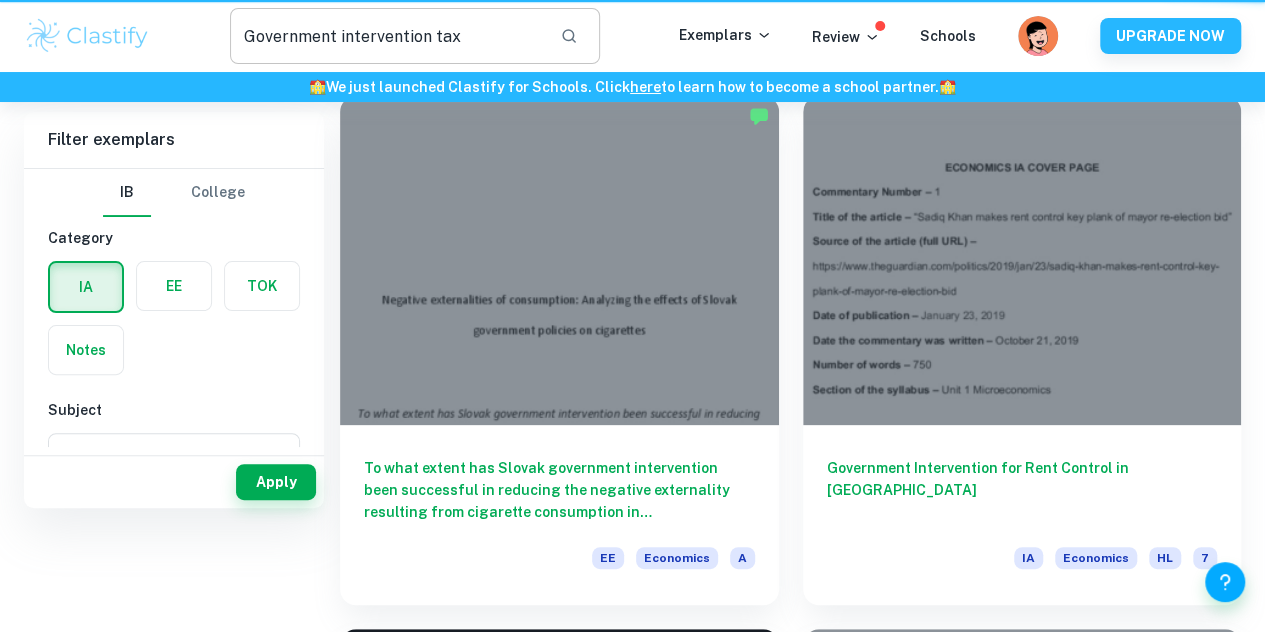 scroll, scrollTop: 0, scrollLeft: 0, axis: both 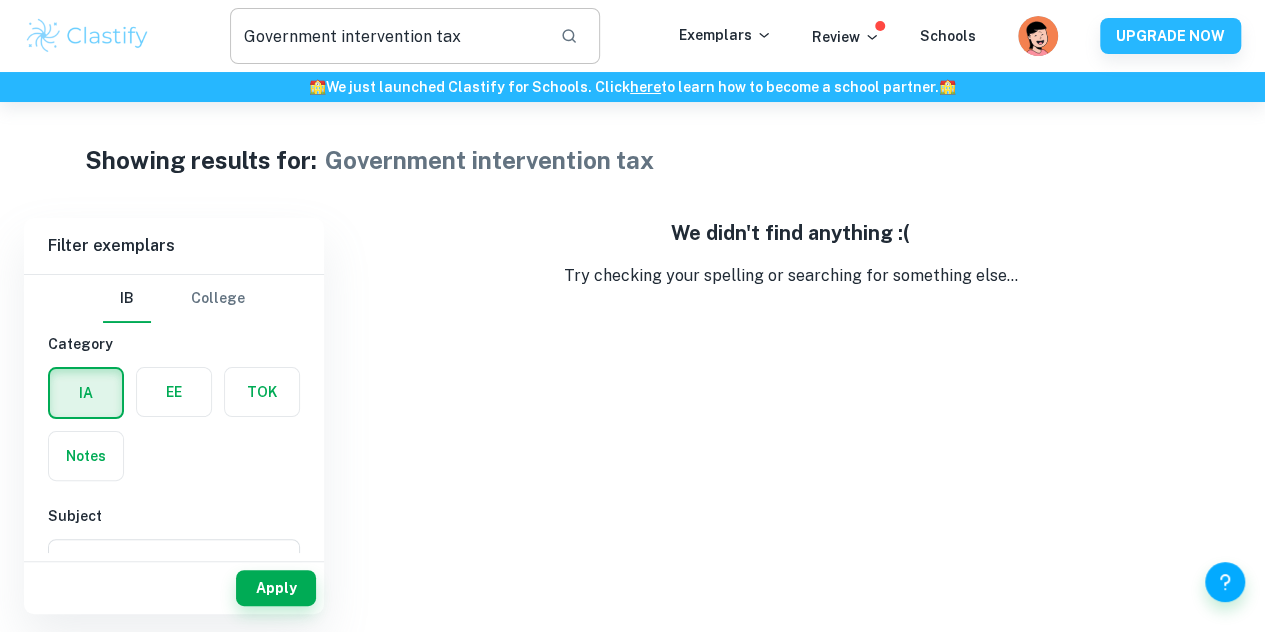 click on "Government intervention tax" at bounding box center [387, 36] 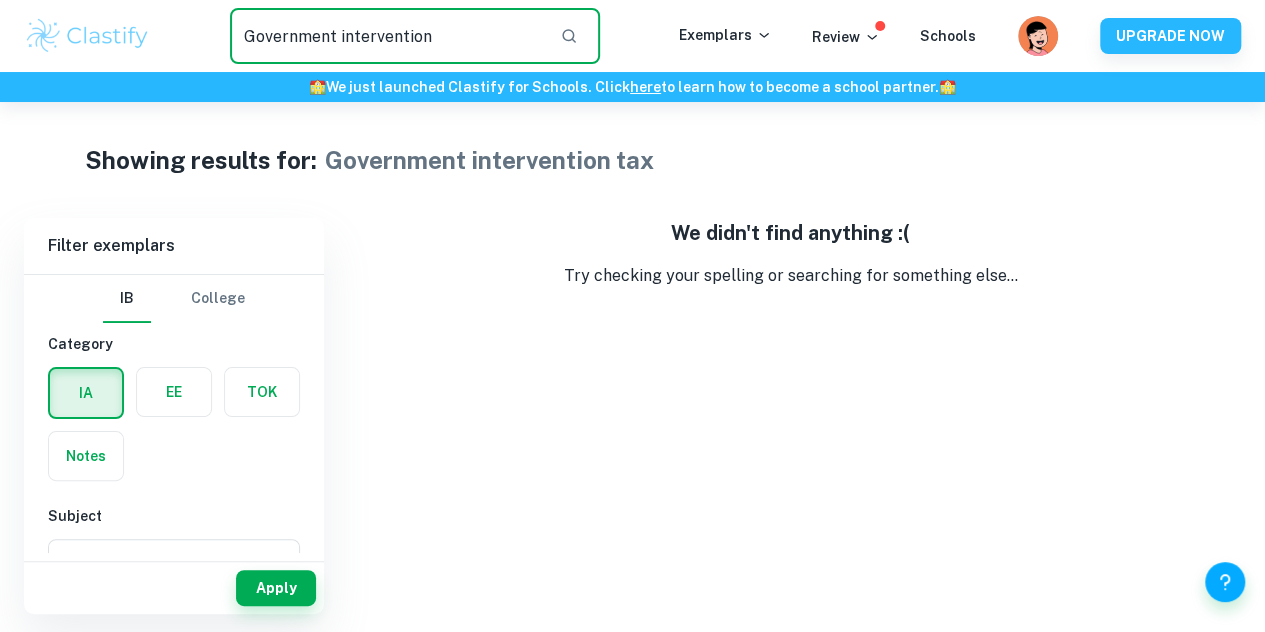 type on "Government intervention" 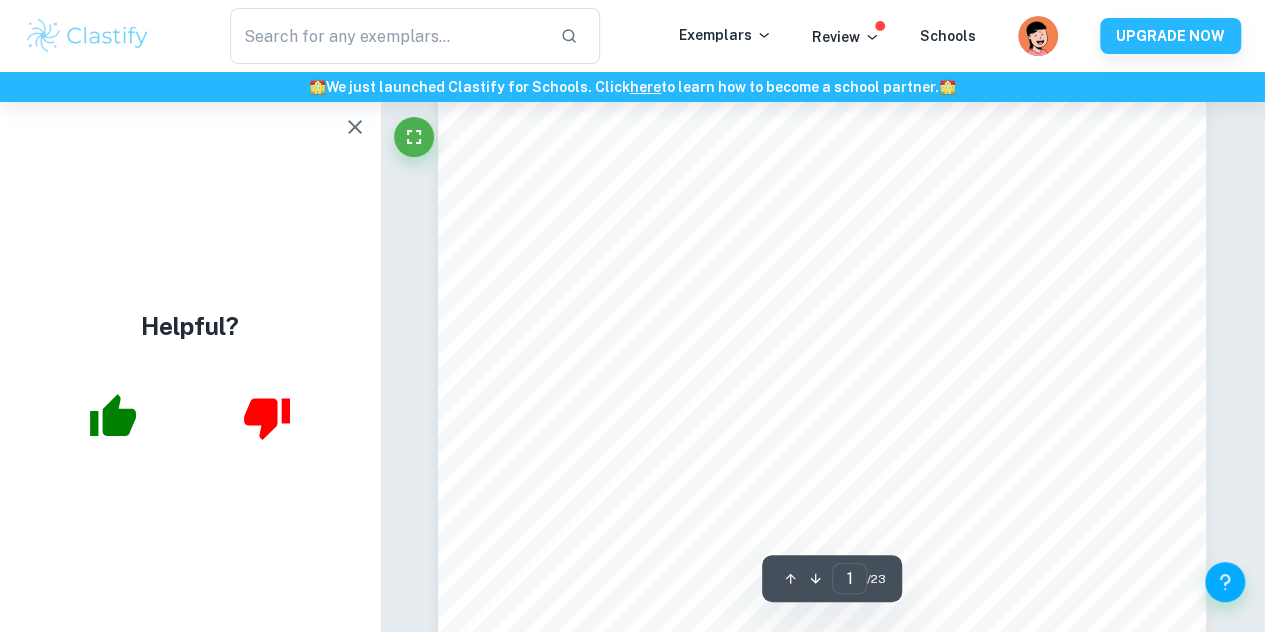 scroll, scrollTop: 320, scrollLeft: 0, axis: vertical 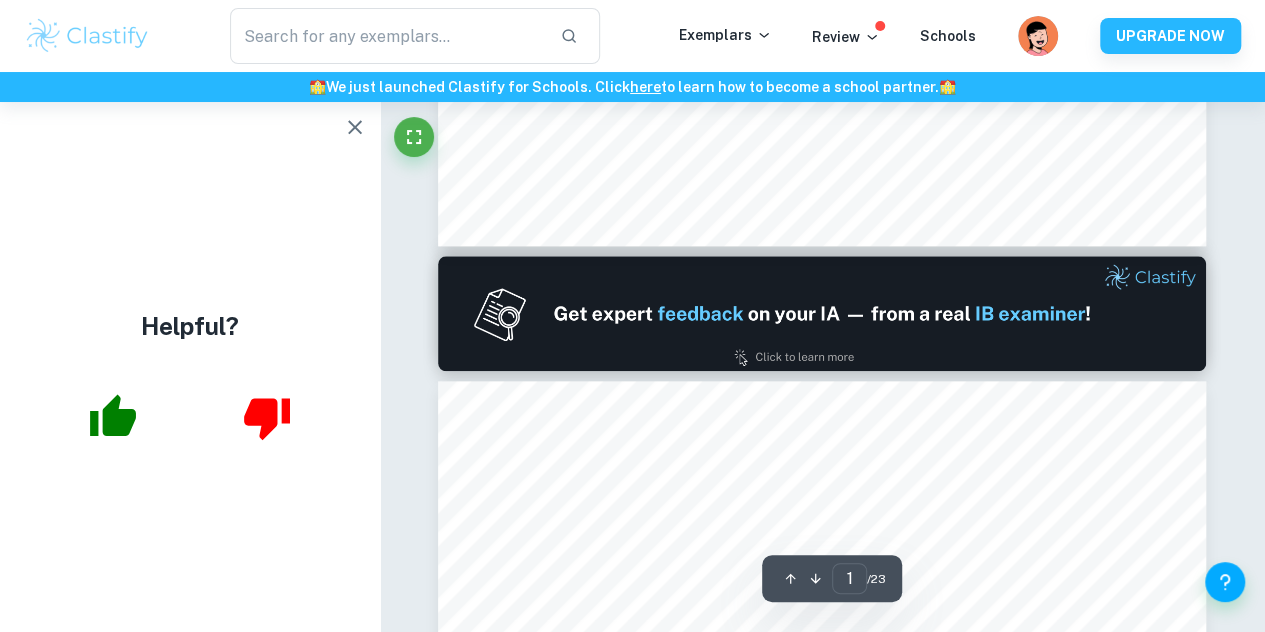 type on "2" 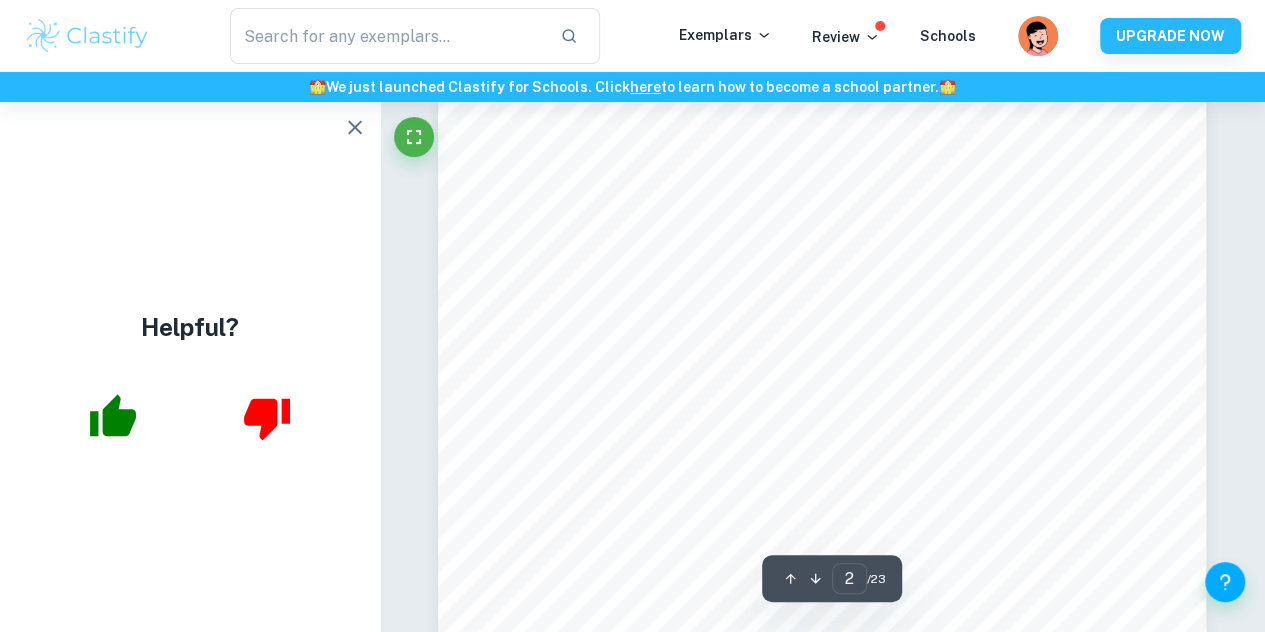 scroll, scrollTop: 1583, scrollLeft: 0, axis: vertical 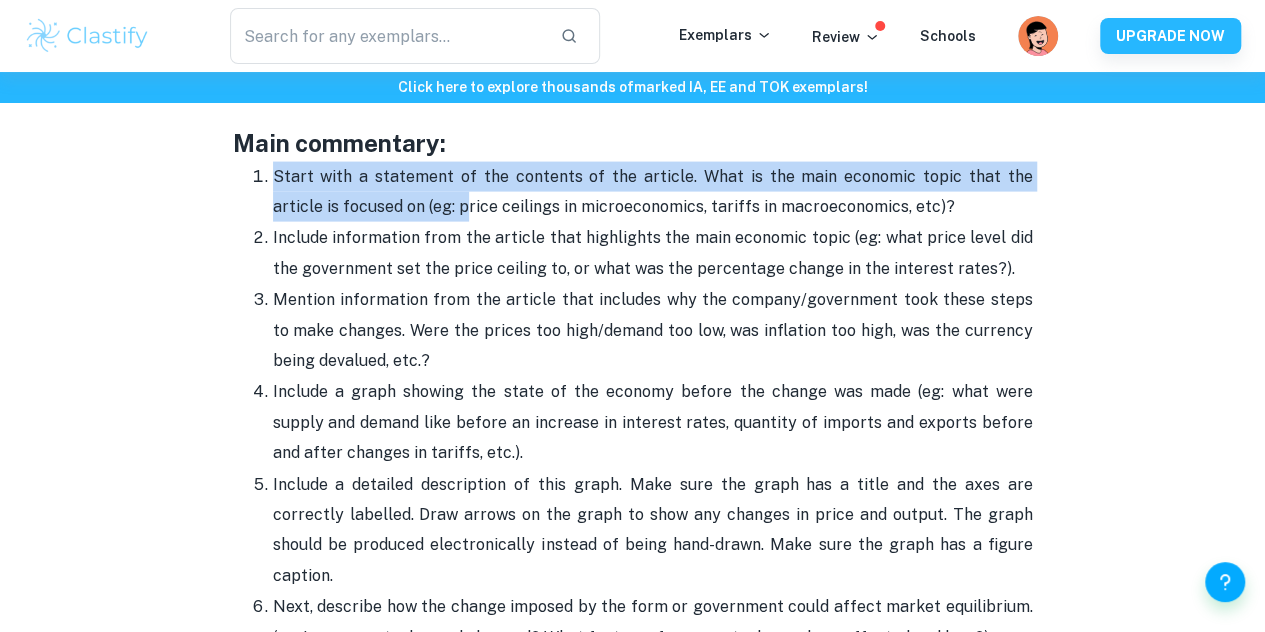 drag, startPoint x: 270, startPoint y: 181, endPoint x: 394, endPoint y: 212, distance: 127.81628 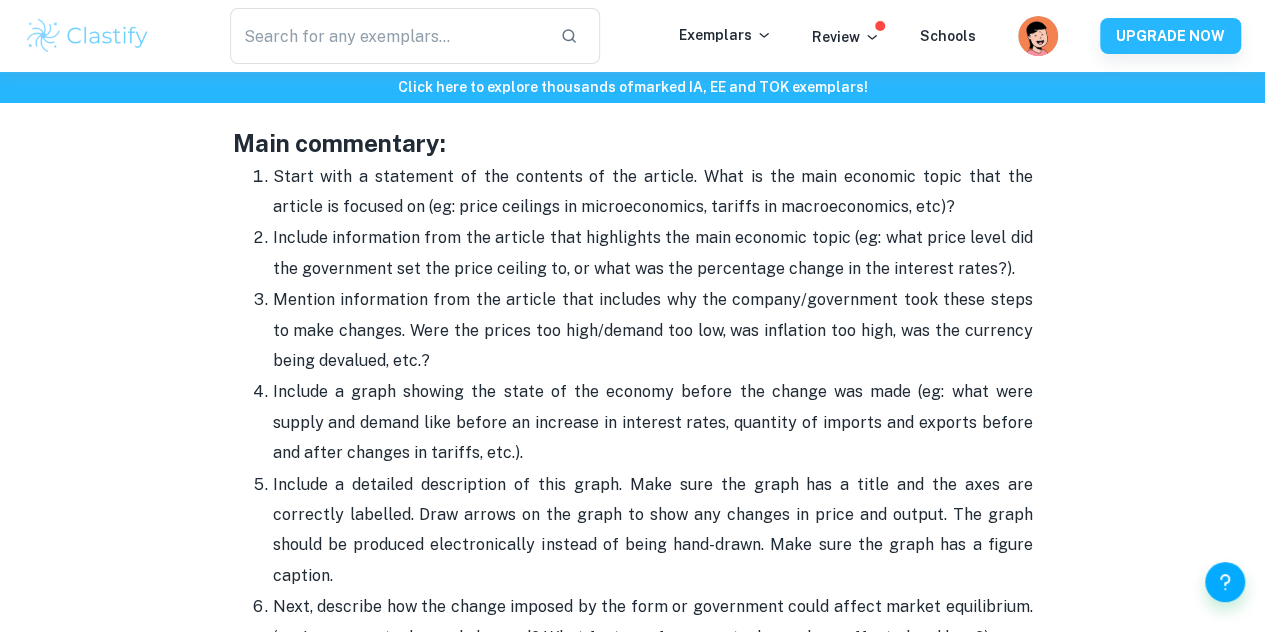 click on "Main commentary:" at bounding box center [633, 143] 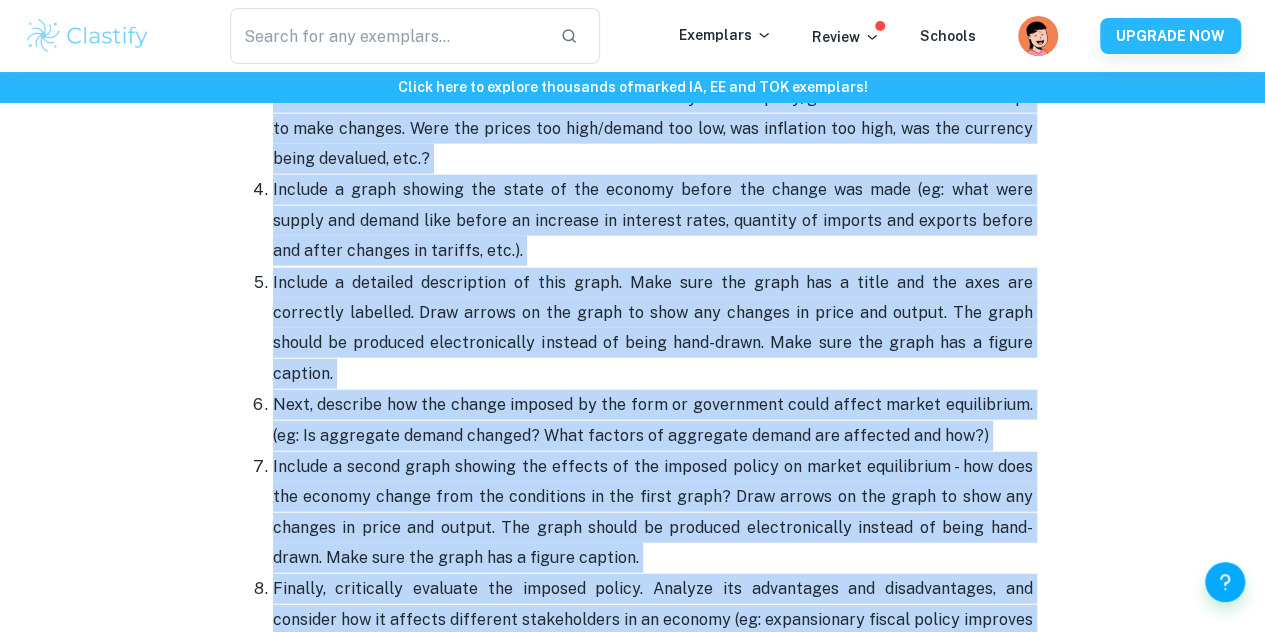 scroll, scrollTop: 2337, scrollLeft: 0, axis: vertical 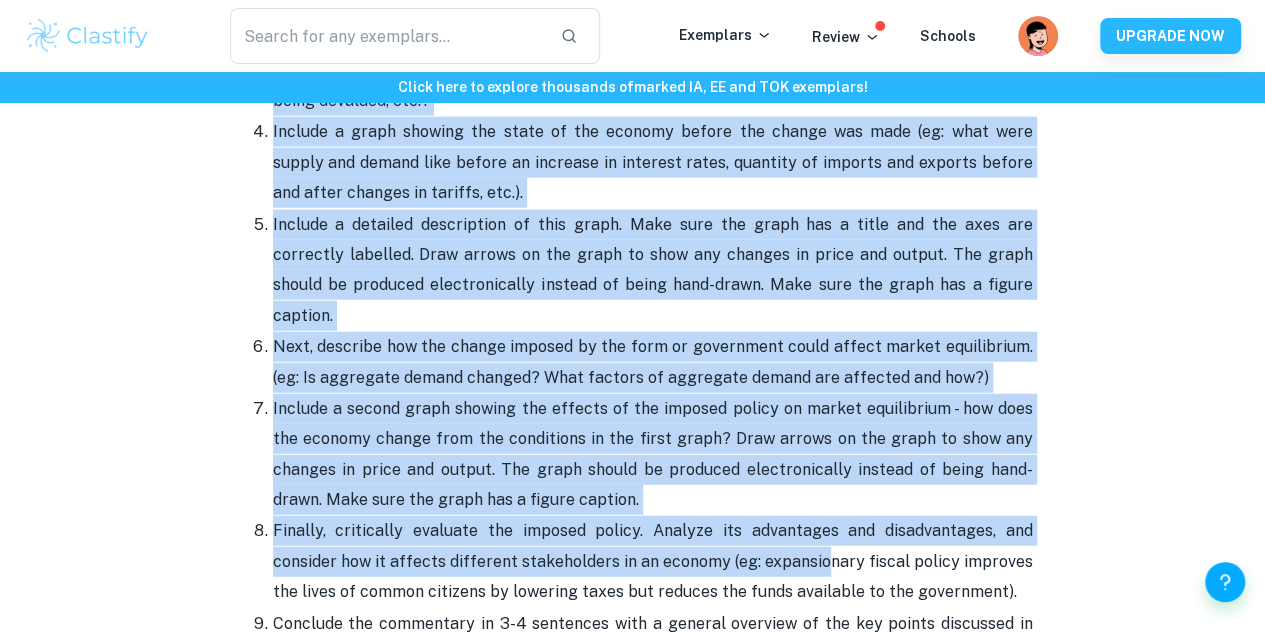 drag, startPoint x: 233, startPoint y: 156, endPoint x: 768, endPoint y: 554, distance: 666.80505 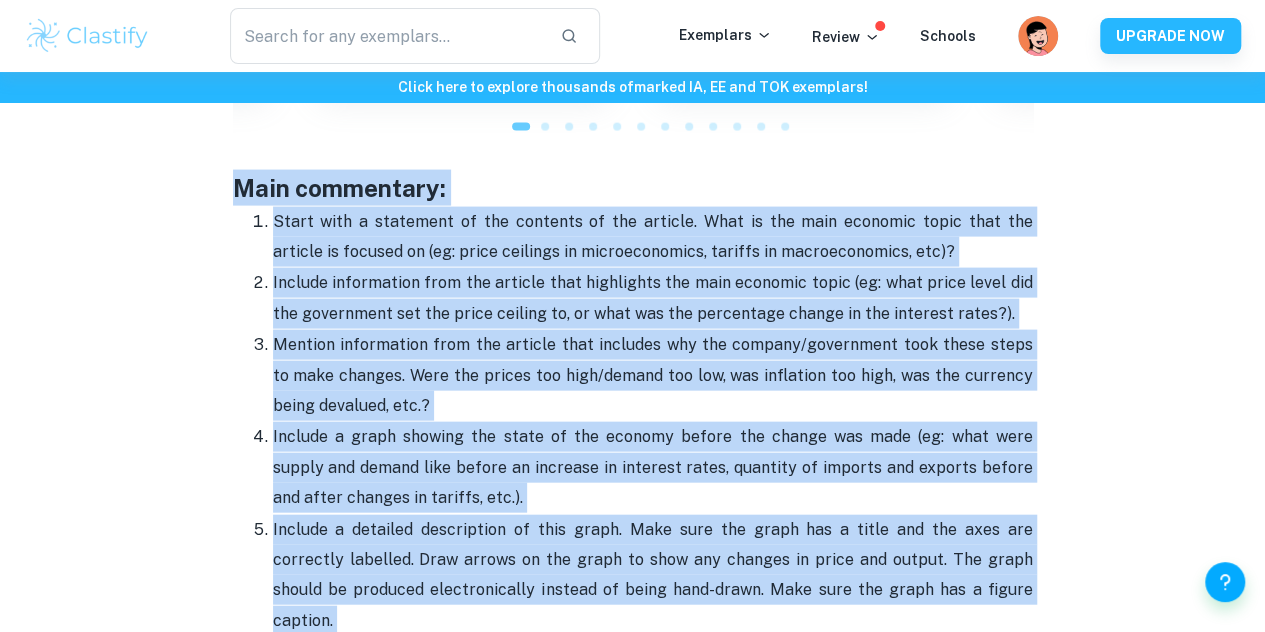 scroll, scrollTop: 2030, scrollLeft: 0, axis: vertical 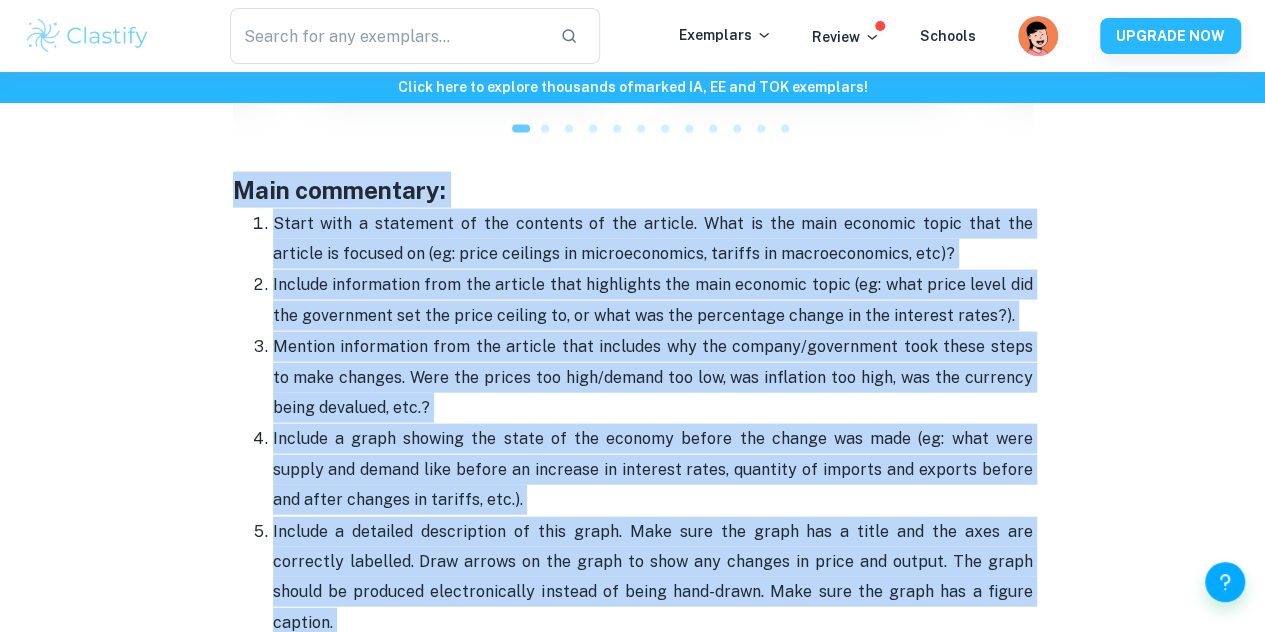 click on "Start with a statement of the contents of the article. What is the main economic topic that the article is focused on (eg: price ceilings in microeconomics, tariffs in macroeconomics, etc)?" at bounding box center [653, 239] 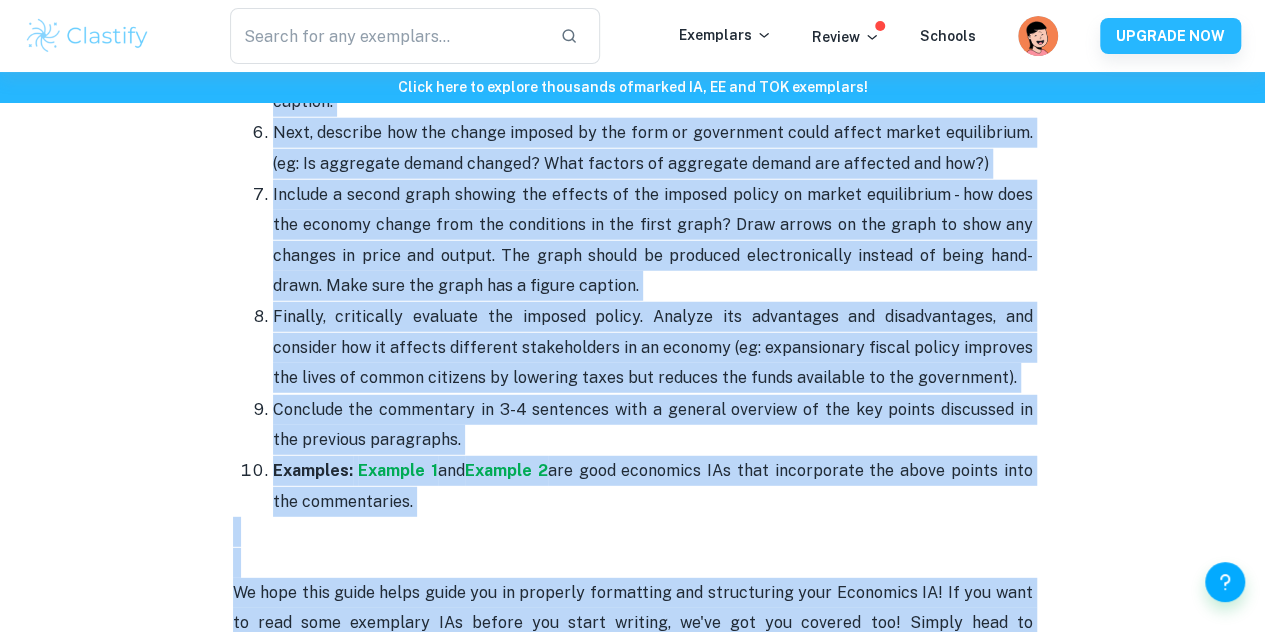 scroll, scrollTop: 2627, scrollLeft: 0, axis: vertical 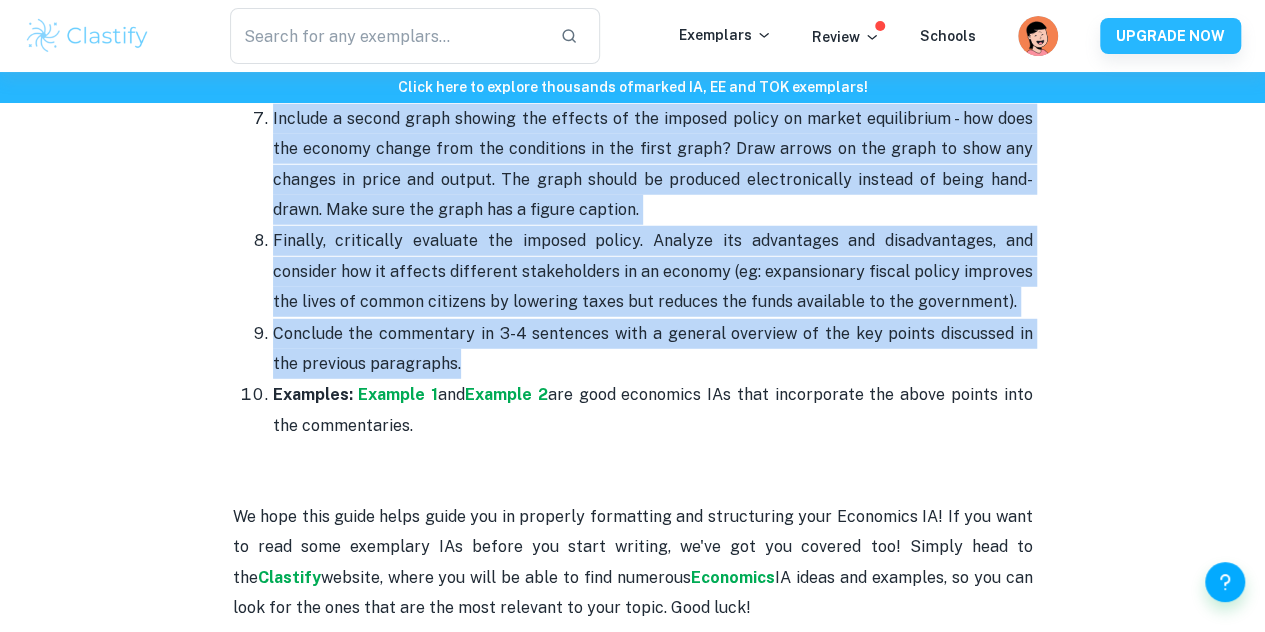 drag, startPoint x: 274, startPoint y: 233, endPoint x: 929, endPoint y: 345, distance: 664.5066 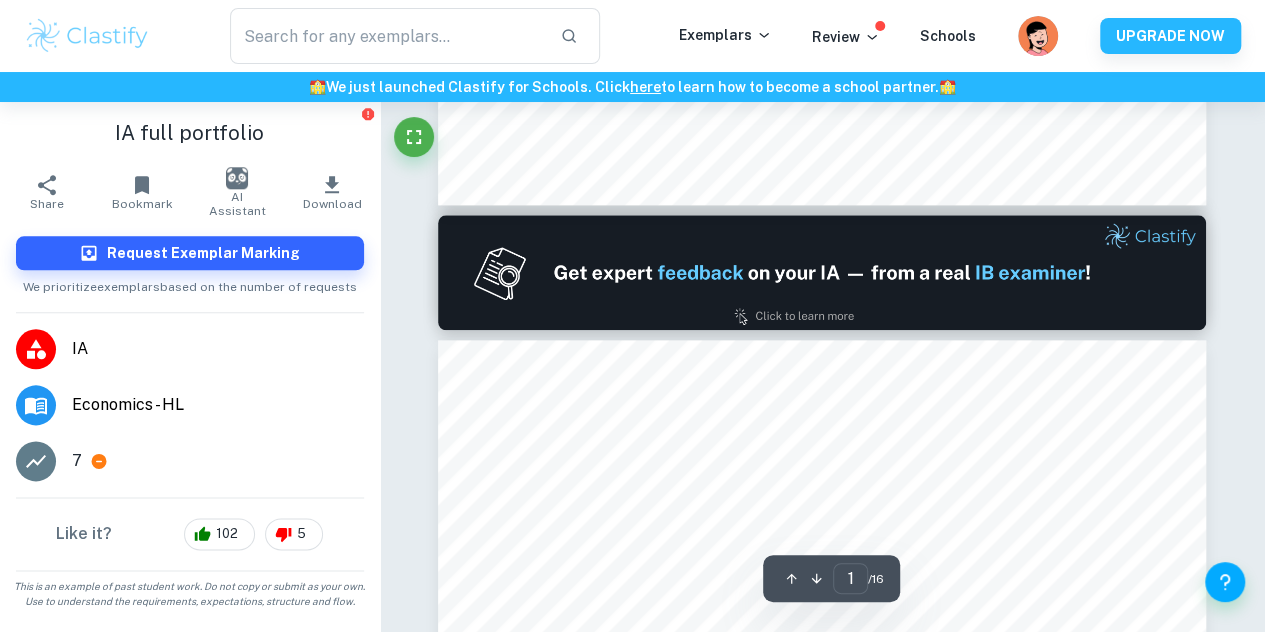 type on "2" 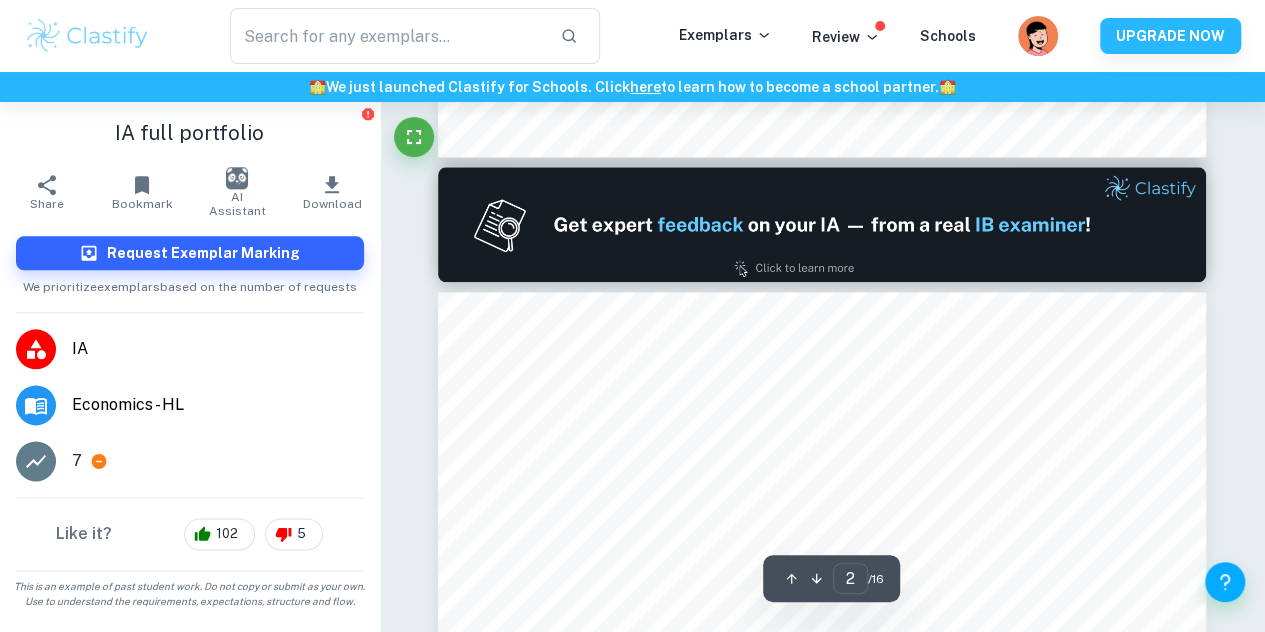 scroll, scrollTop: 1053, scrollLeft: 0, axis: vertical 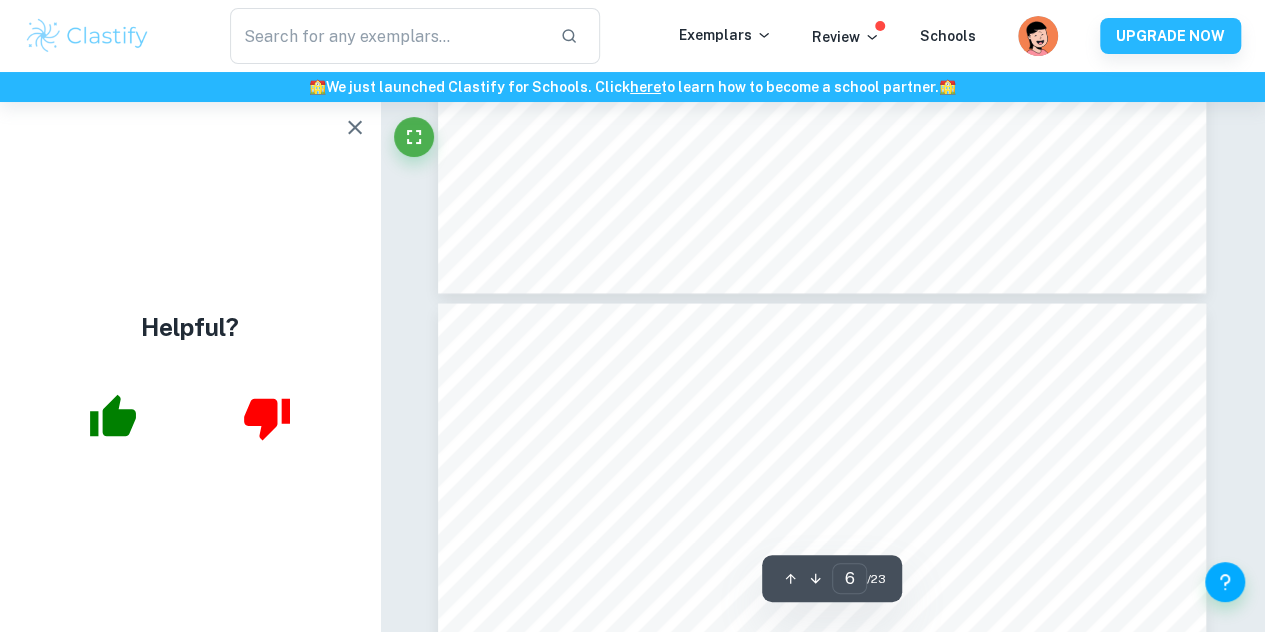 type on "5" 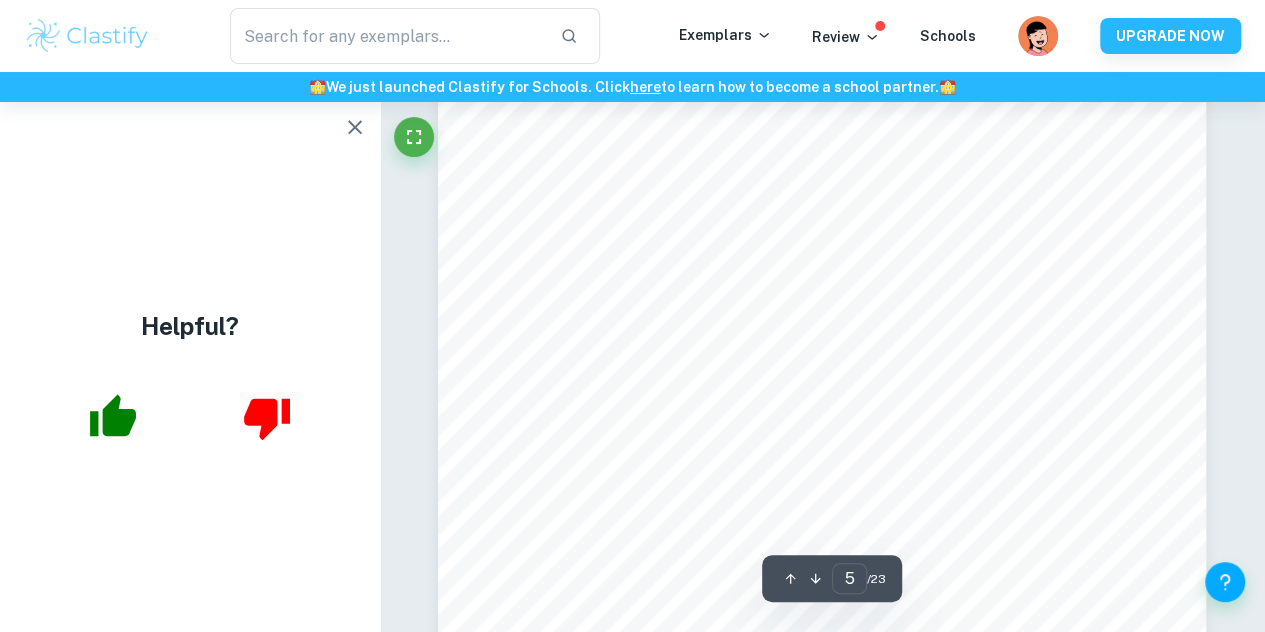 scroll, scrollTop: 4932, scrollLeft: 0, axis: vertical 